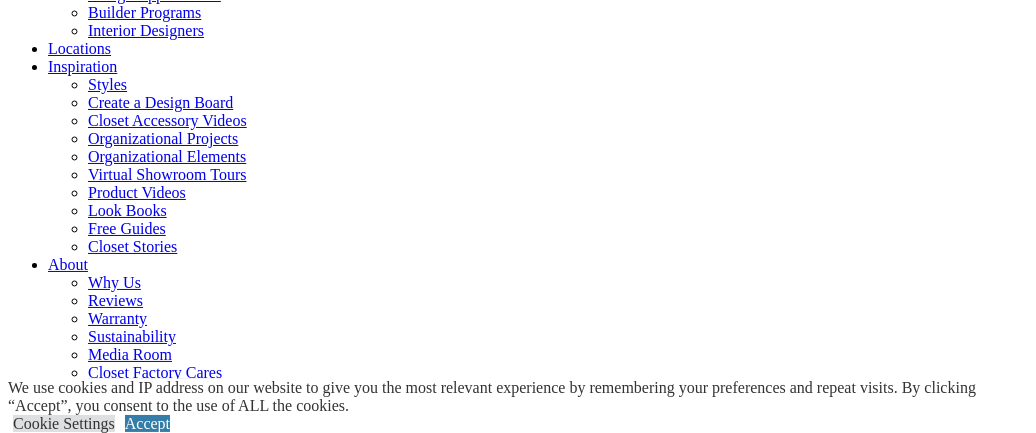 scroll, scrollTop: 0, scrollLeft: 0, axis: both 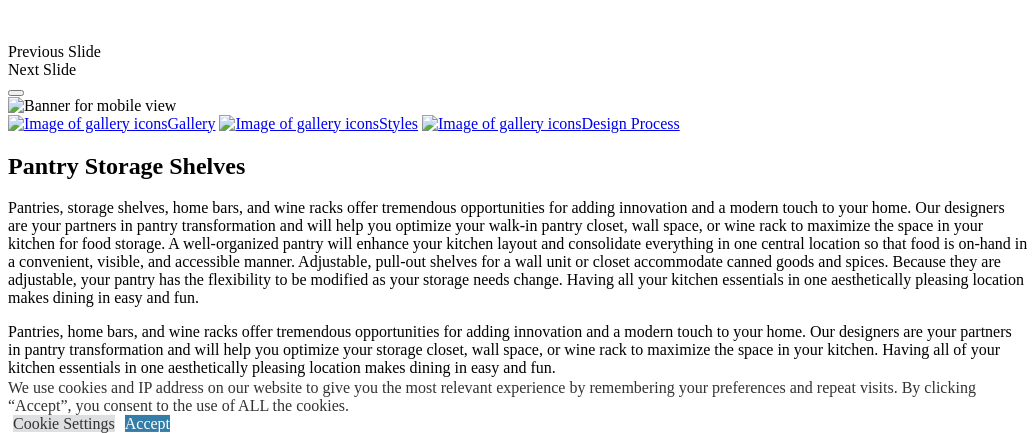 click on "**********" at bounding box center [518, 17805] 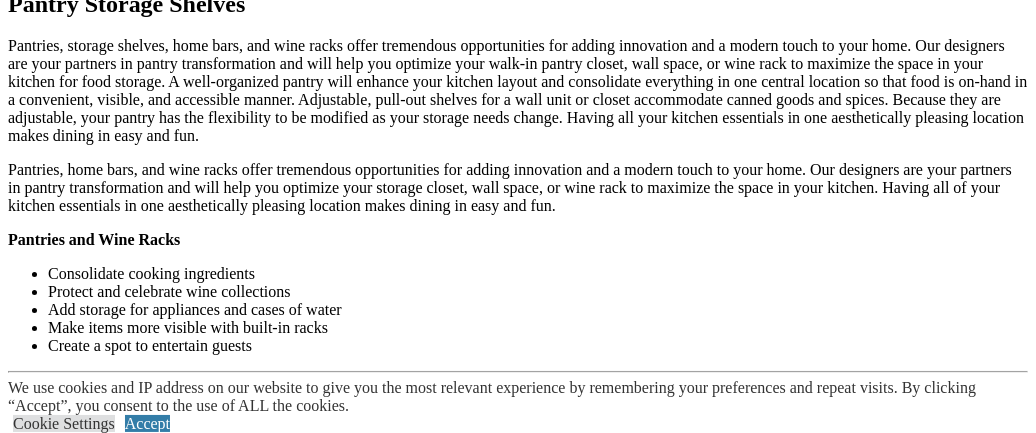 click on "More" at bounding box center [65, -1288] 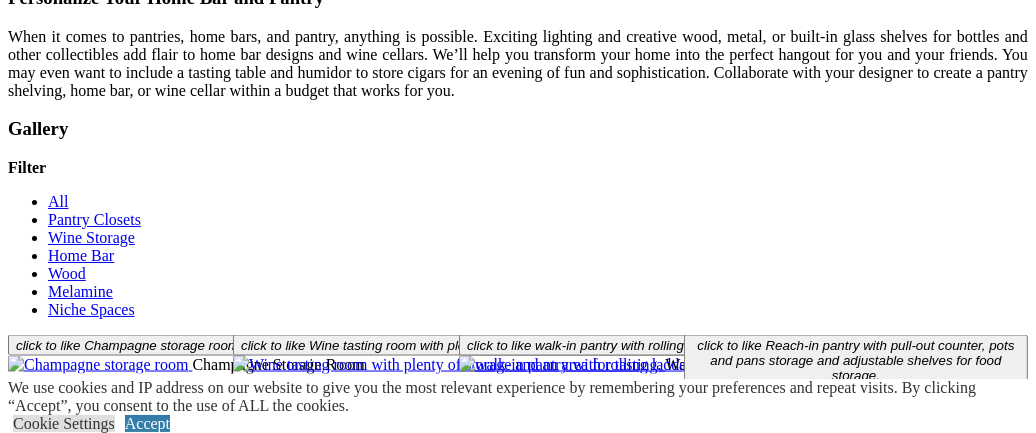scroll, scrollTop: 2866, scrollLeft: 0, axis: vertical 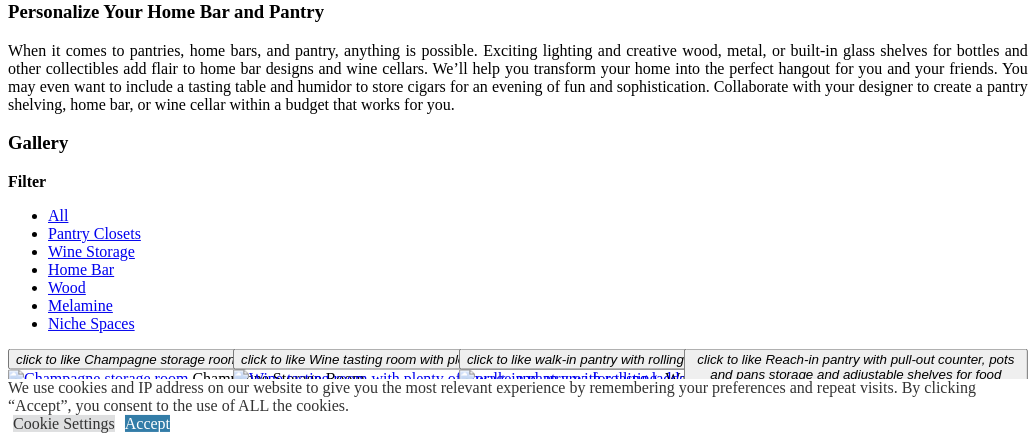 click at bounding box center (164, -1676) 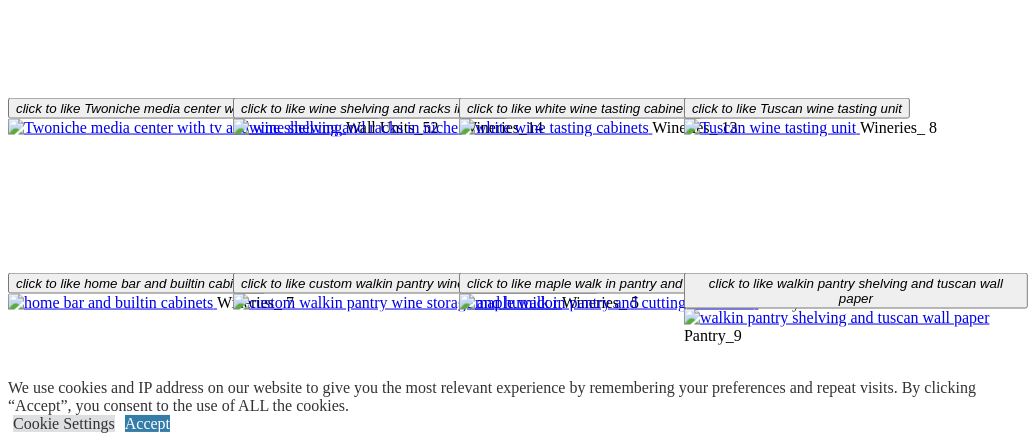 click on "Wall Units" at bounding box center (122, -1800) 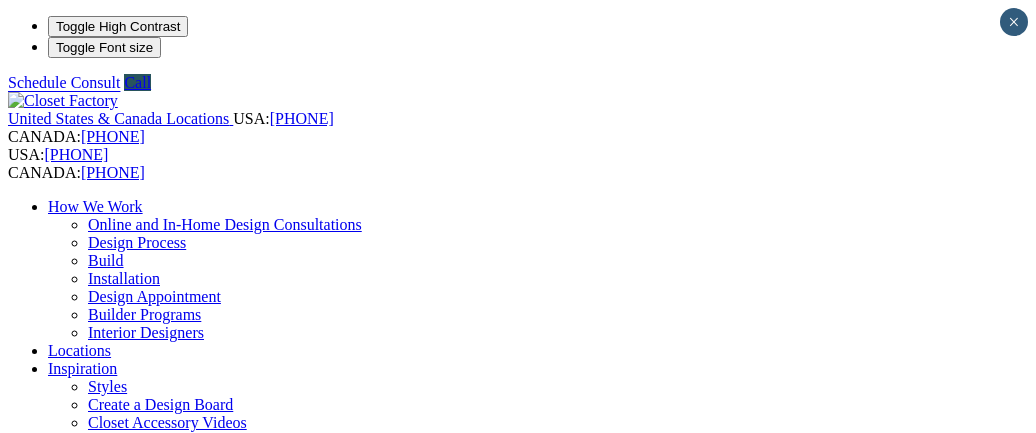 scroll, scrollTop: 0, scrollLeft: 0, axis: both 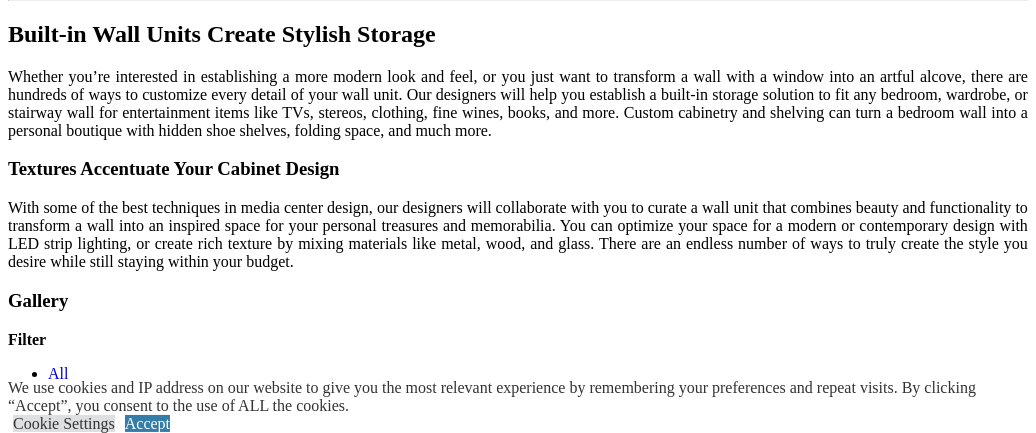 drag, startPoint x: 1043, startPoint y: 32, endPoint x: 1050, endPoint y: 182, distance: 150.16324 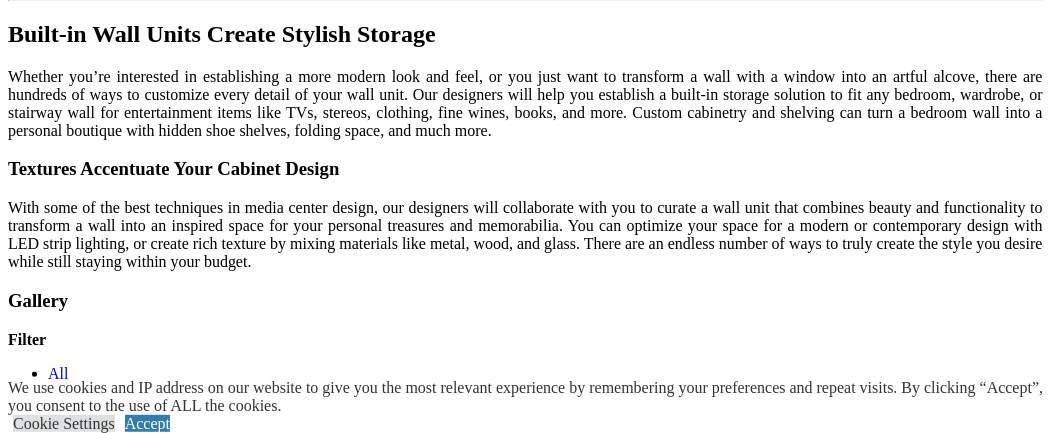 click at bounding box center (8, 37478) 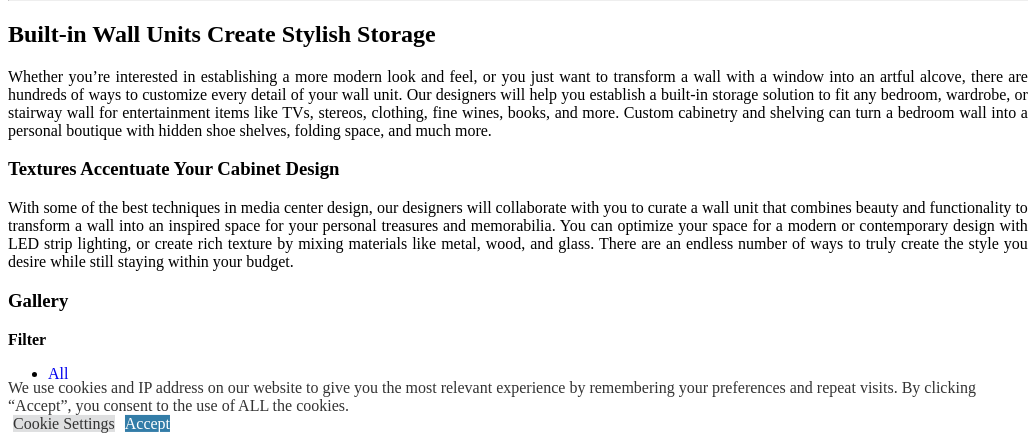 click on "Load More" at bounding box center [44, 1441] 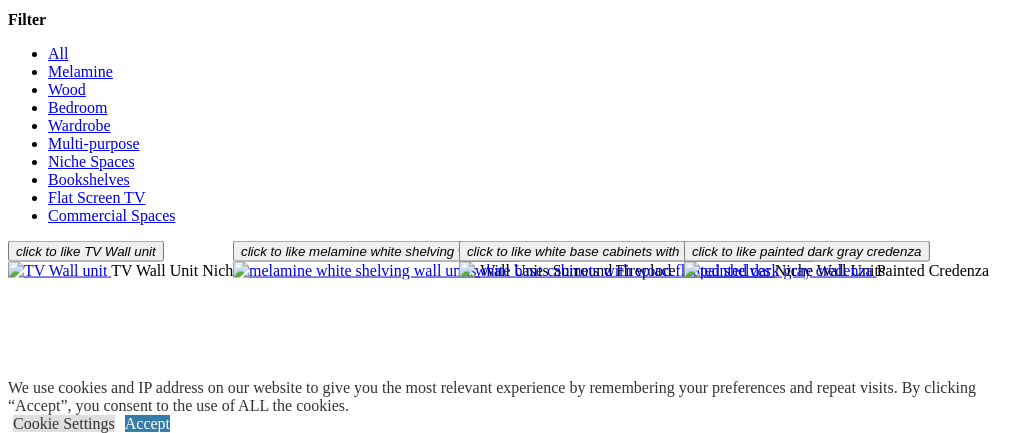 scroll, scrollTop: 2754, scrollLeft: 0, axis: vertical 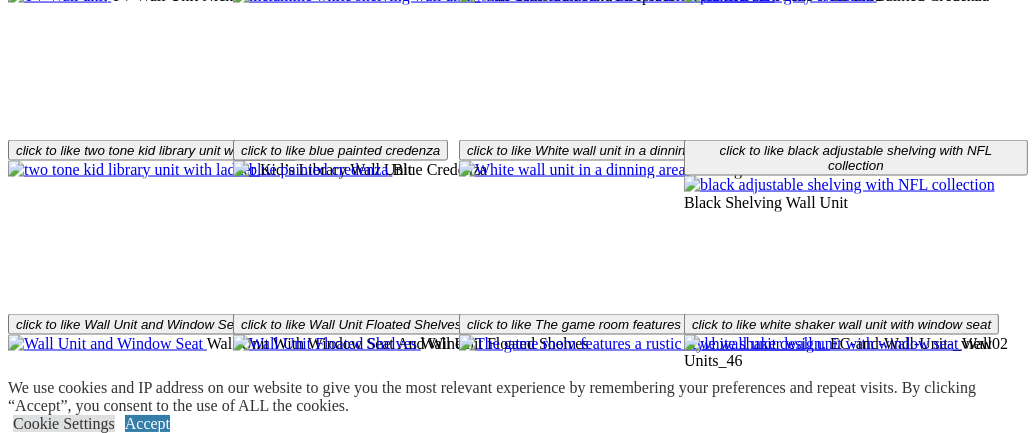 click on "Wine & Pantry" at bounding box center (136, -1769) 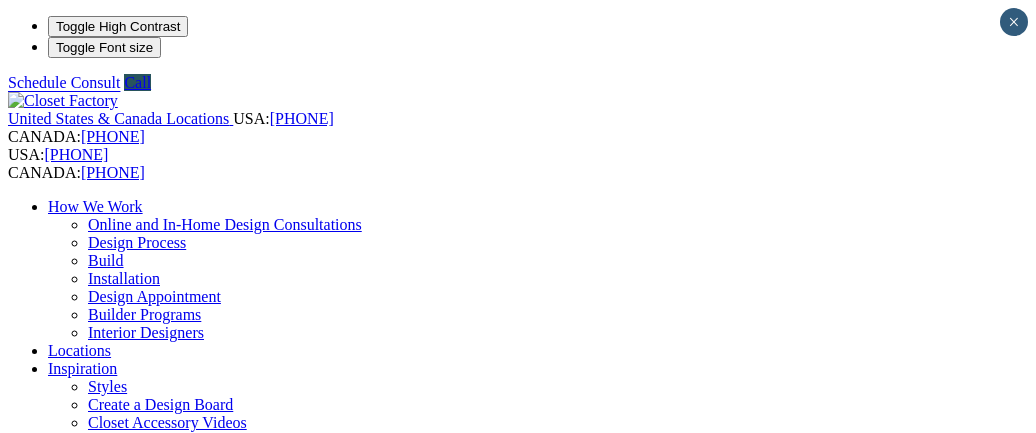 scroll, scrollTop: 0, scrollLeft: 0, axis: both 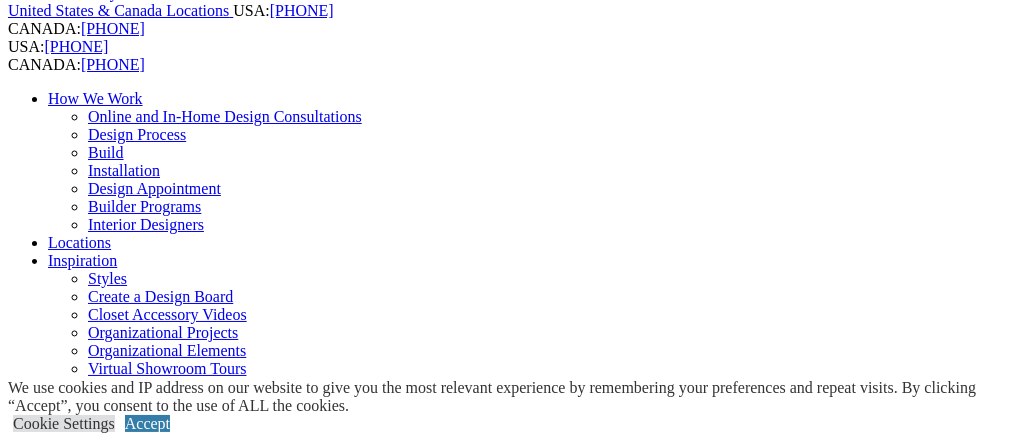 click on "Craft Room" at bounding box center (126, 1156) 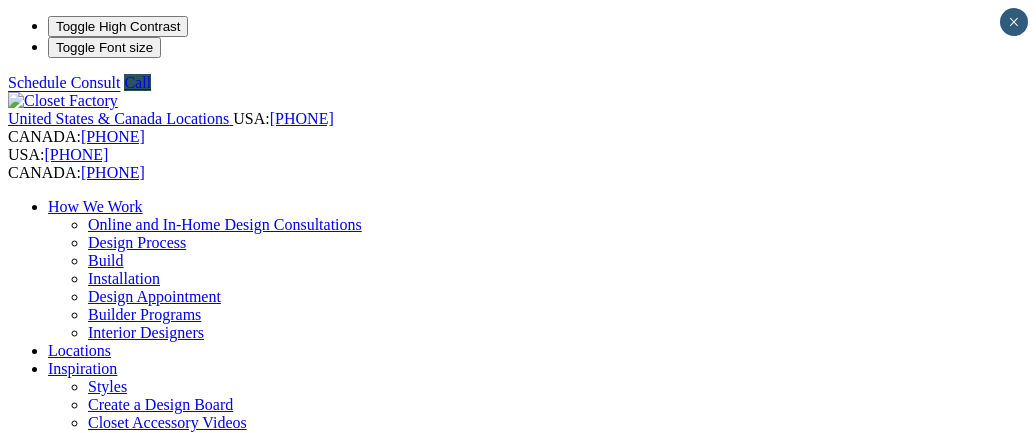 scroll, scrollTop: 0, scrollLeft: 0, axis: both 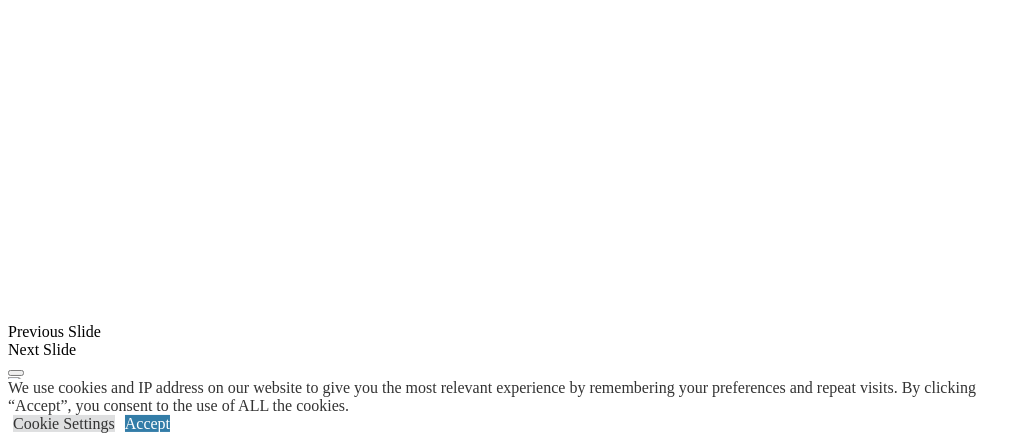 click at bounding box center (804, 1334) 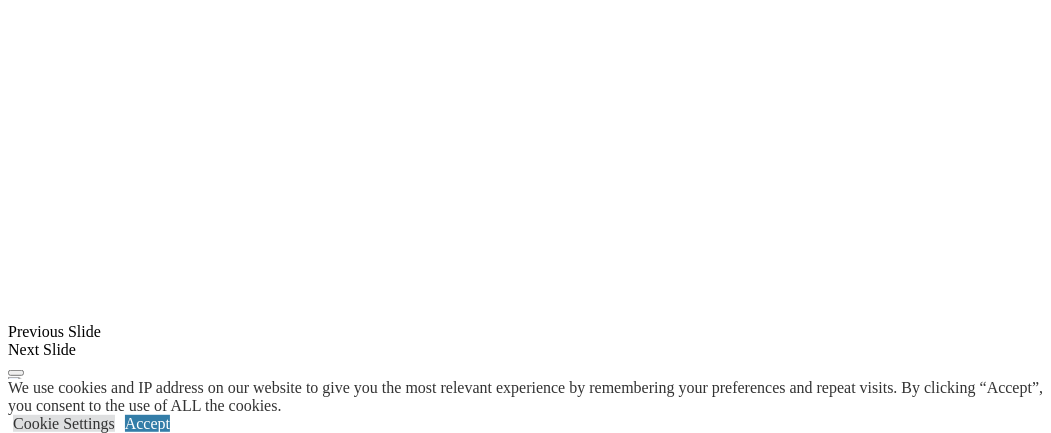 click at bounding box center (8, 37040) 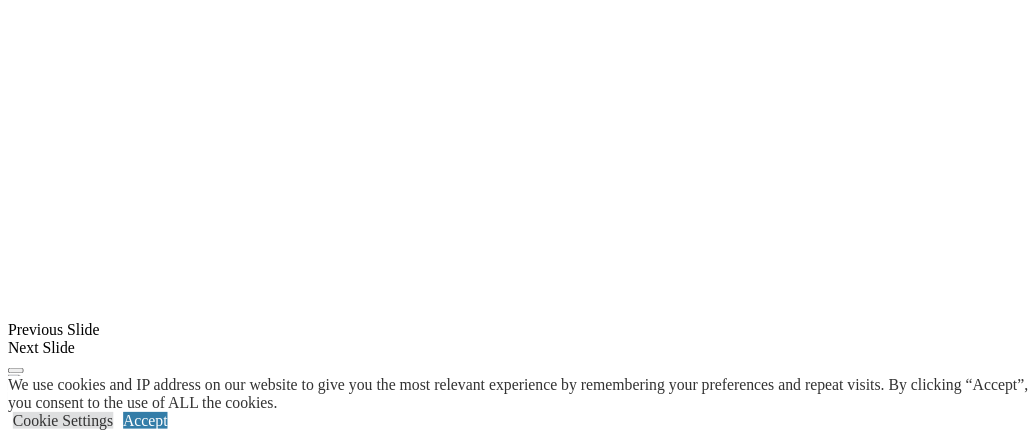 scroll, scrollTop: 2016, scrollLeft: 0, axis: vertical 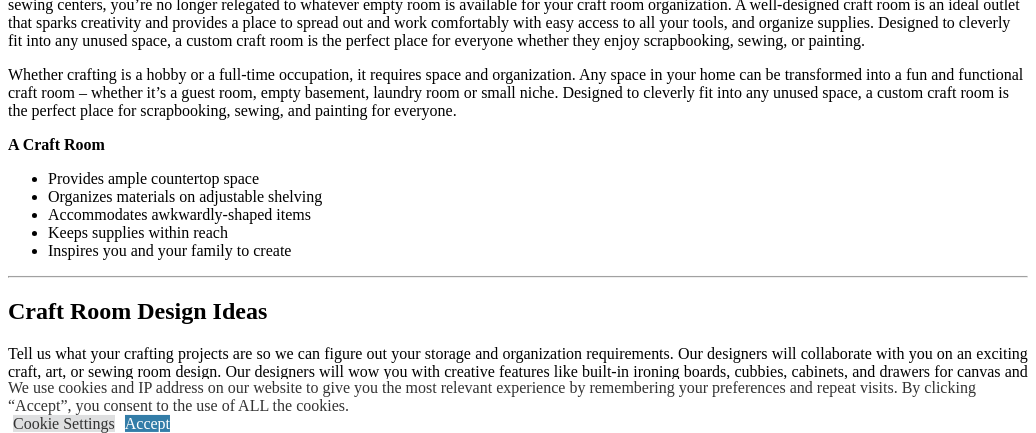 click at bounding box center (181, 1337) 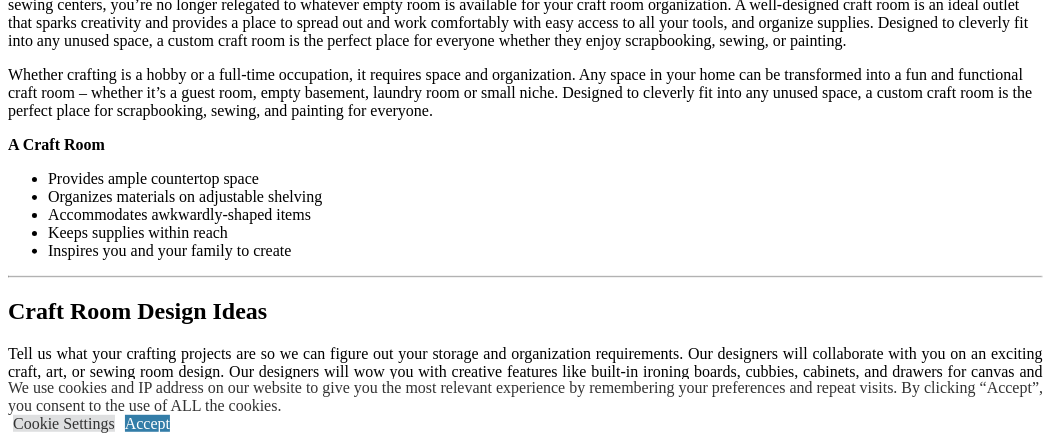 click at bounding box center [8, 36520] 